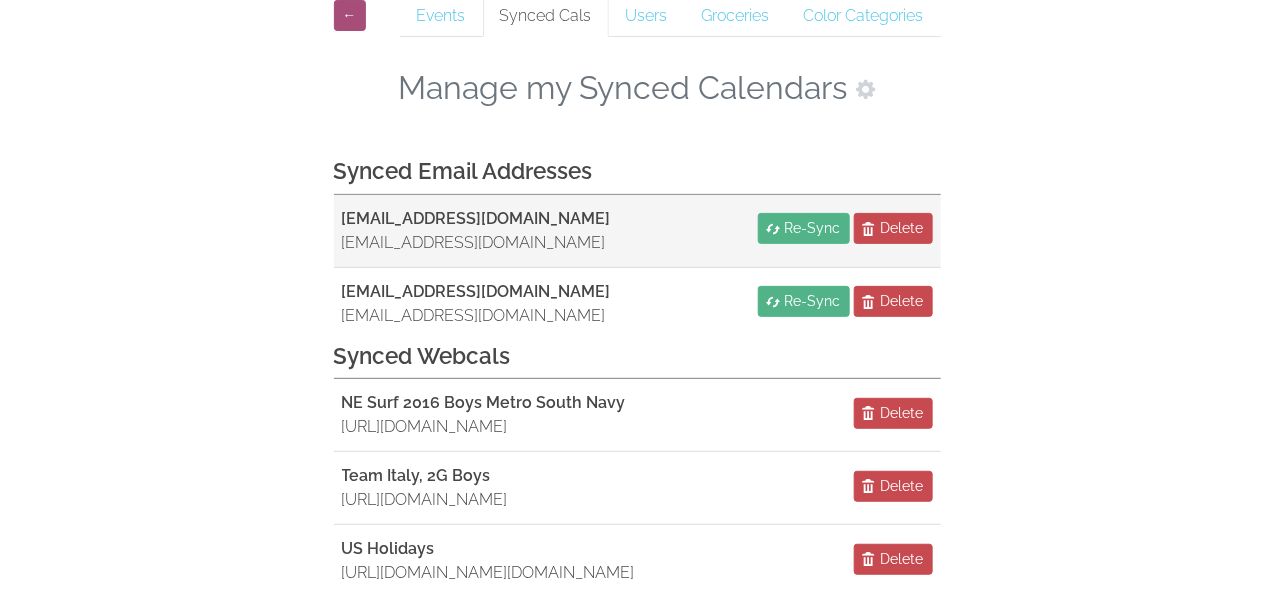 scroll, scrollTop: 46, scrollLeft: 0, axis: vertical 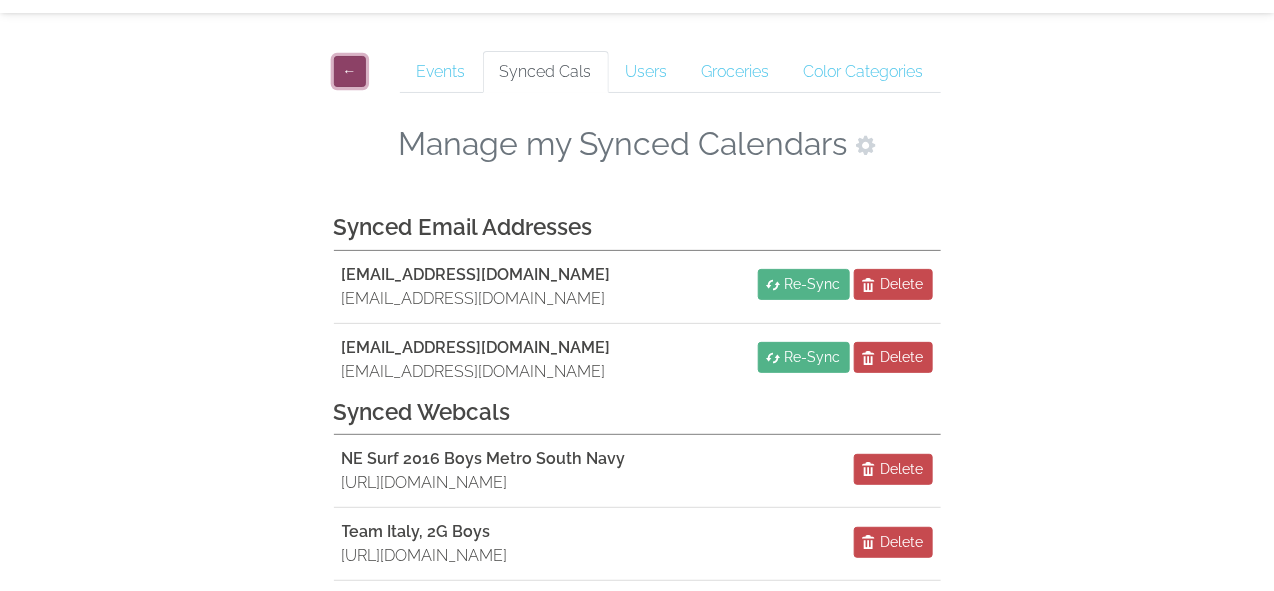 click on "←" at bounding box center (350, 71) 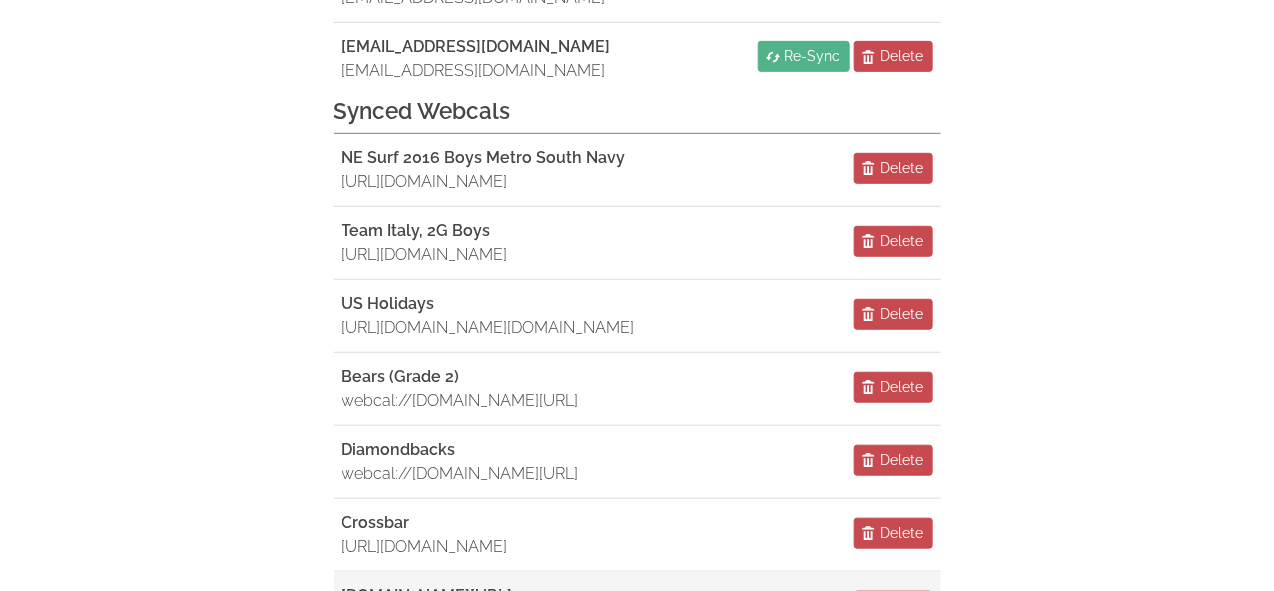 scroll, scrollTop: 346, scrollLeft: 0, axis: vertical 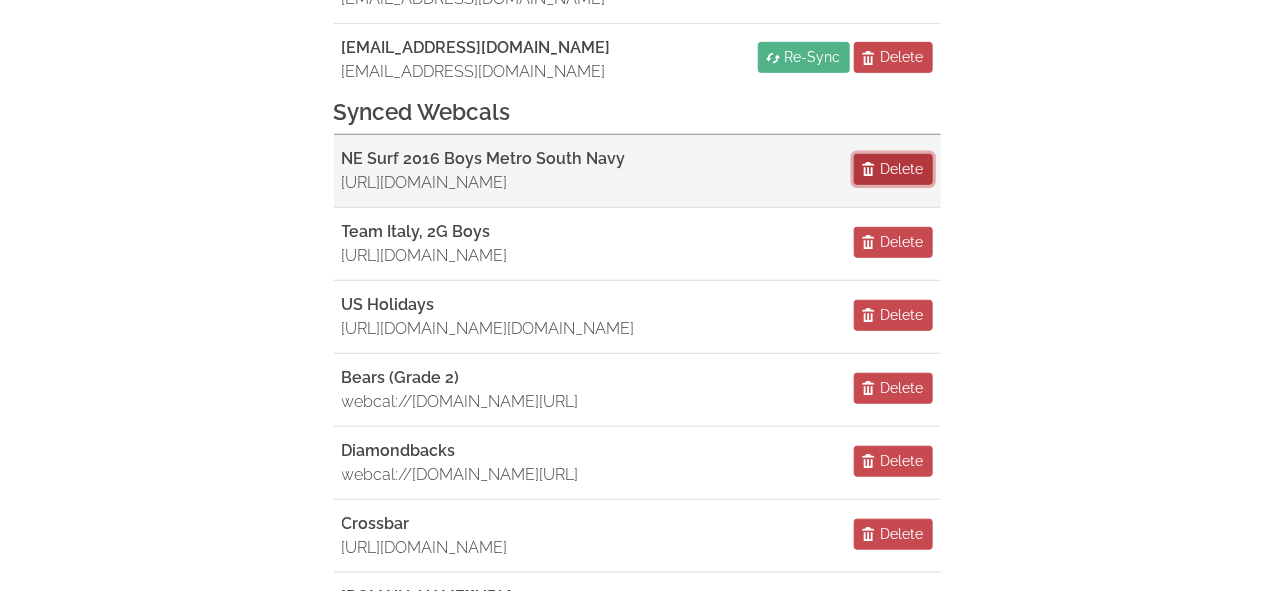 click on "Delete" at bounding box center [902, 169] 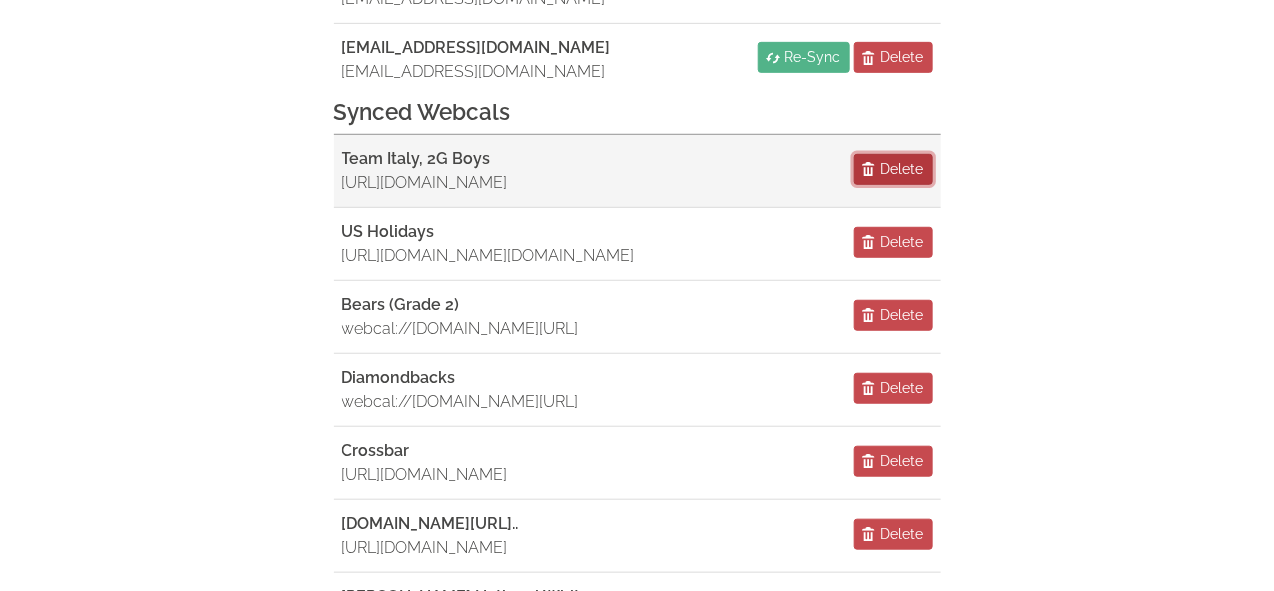 click on "Delete" at bounding box center [902, 169] 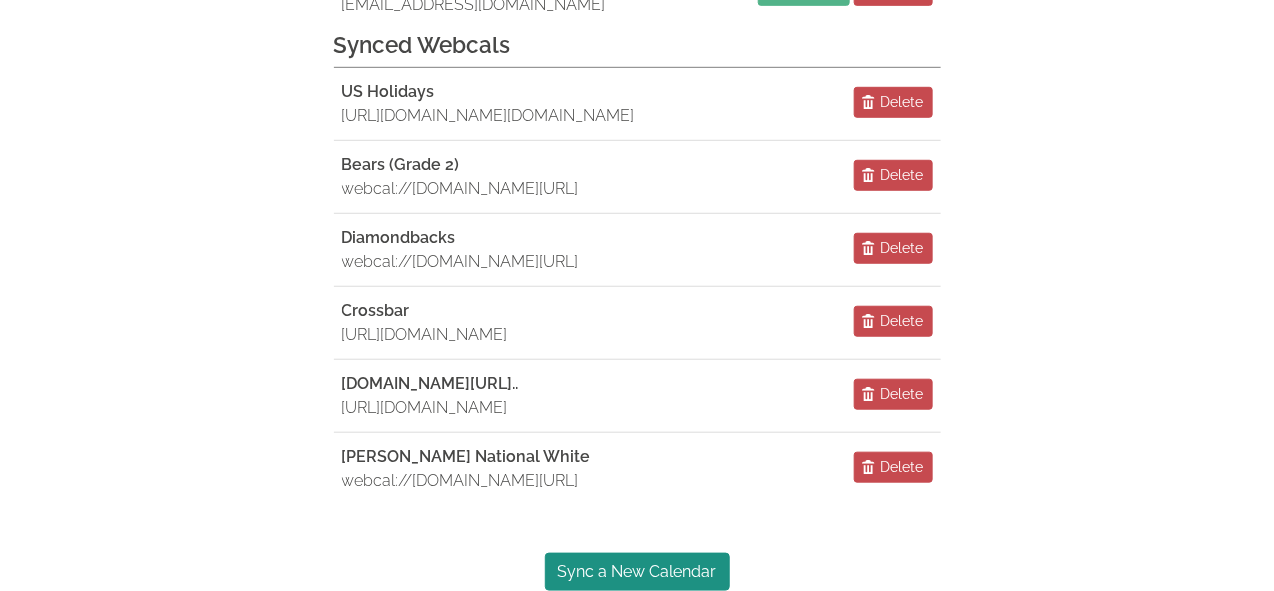 scroll, scrollTop: 446, scrollLeft: 0, axis: vertical 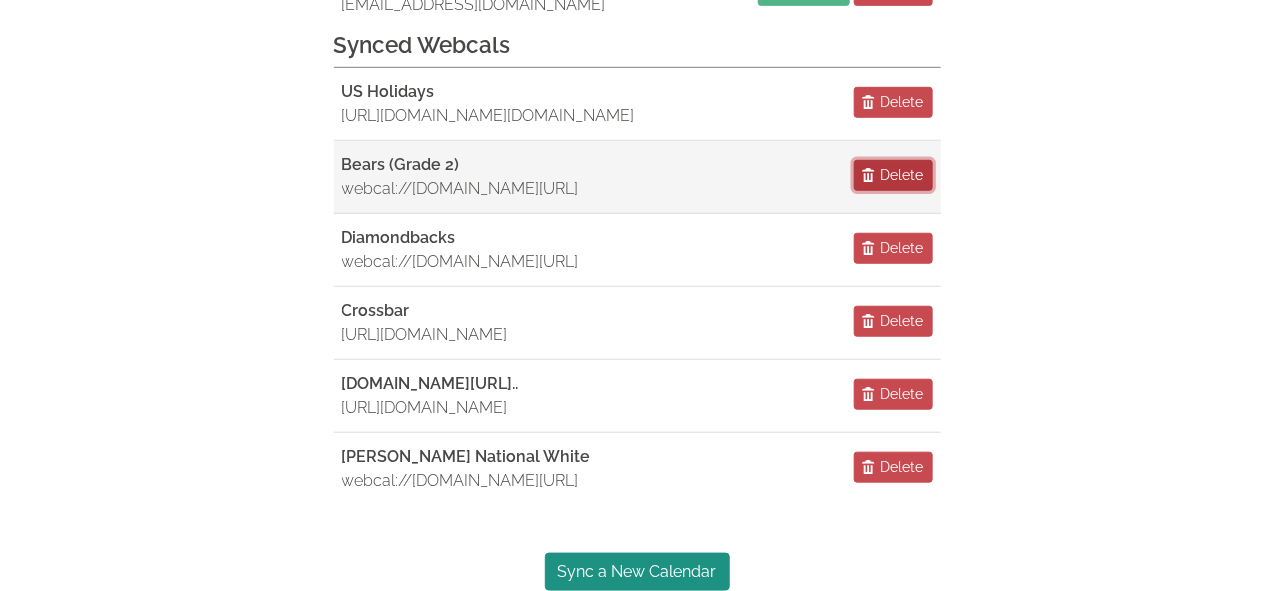 click on "Delete" at bounding box center (902, 175) 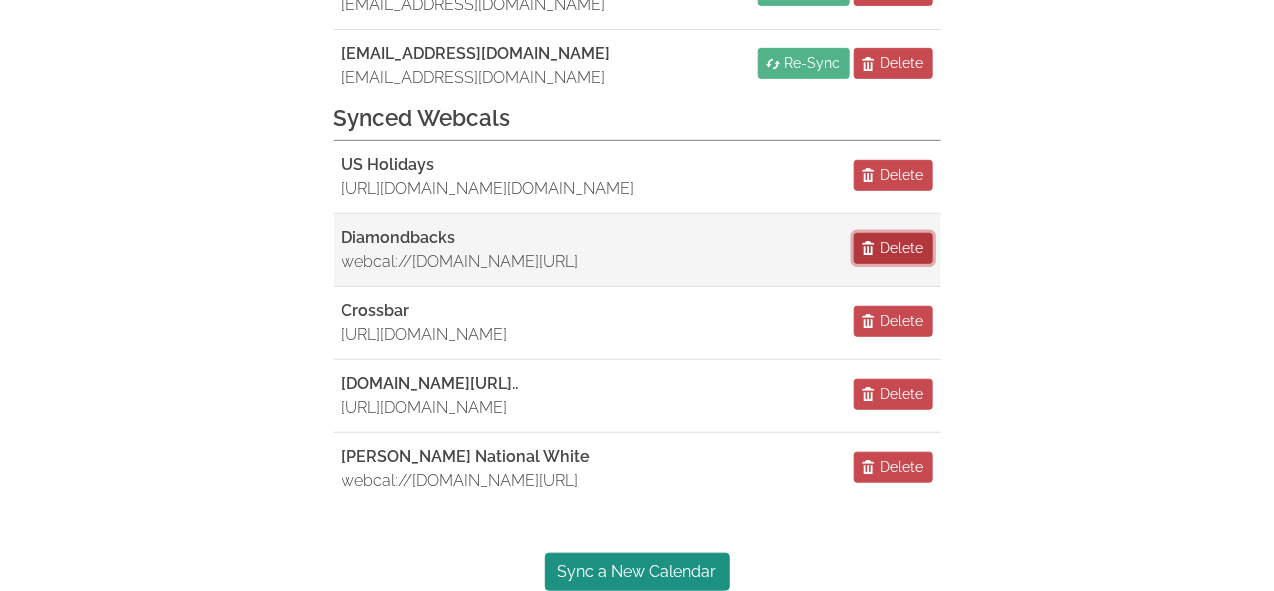 click on "Delete" at bounding box center [893, 248] 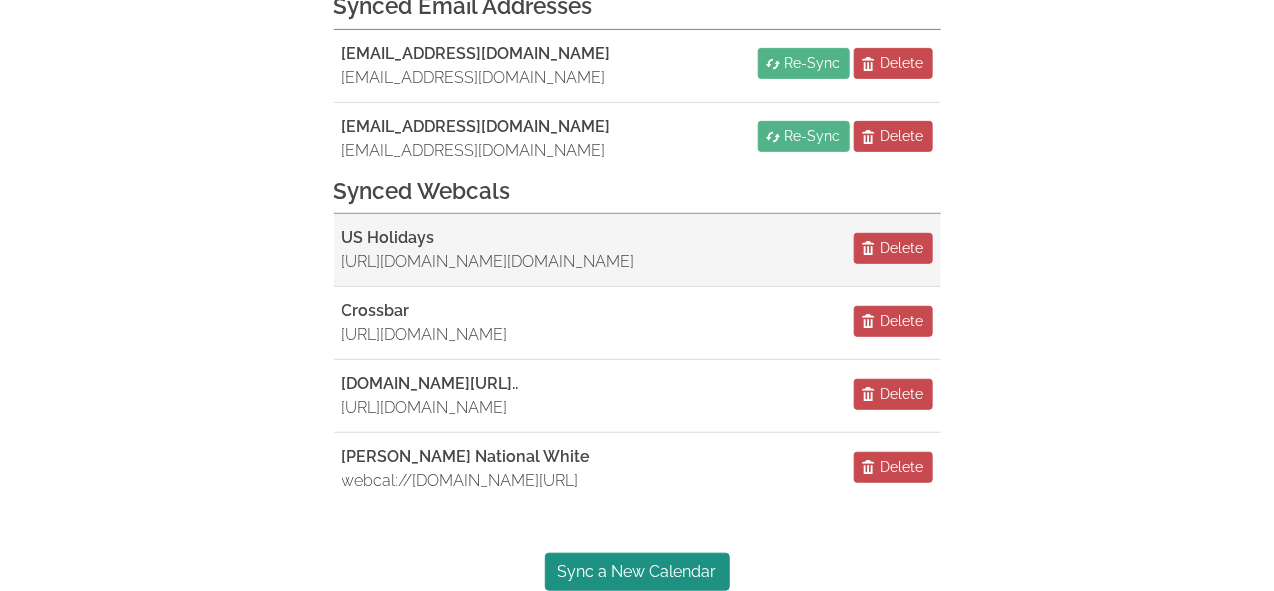scroll, scrollTop: 373, scrollLeft: 0, axis: vertical 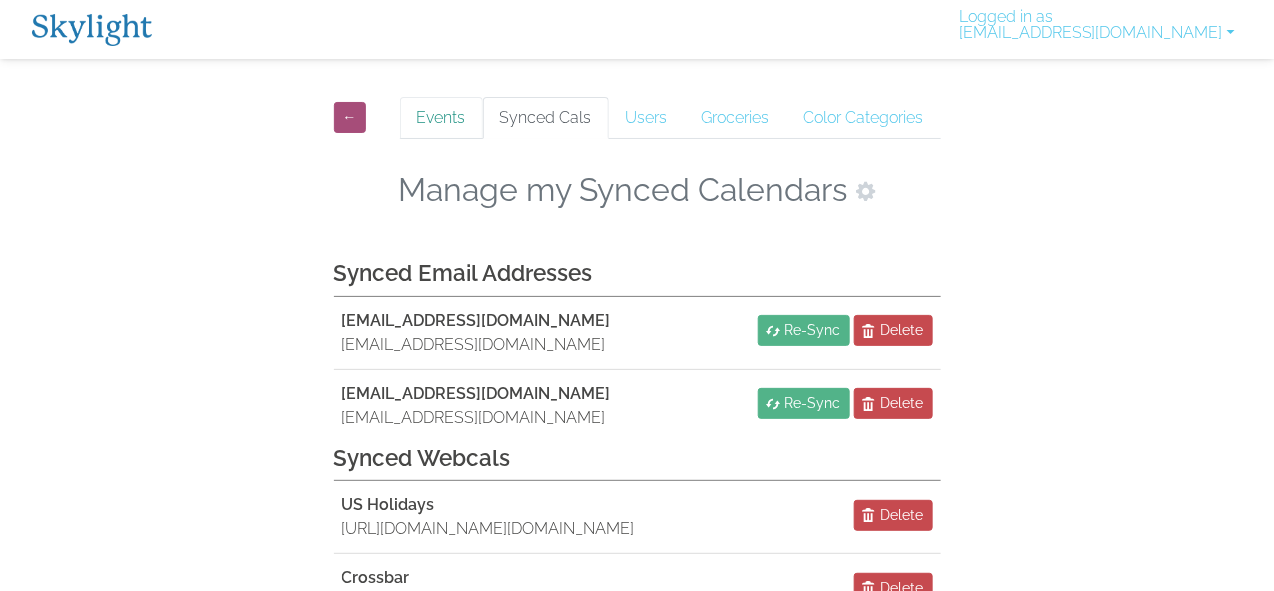 click on "Events" at bounding box center [441, 118] 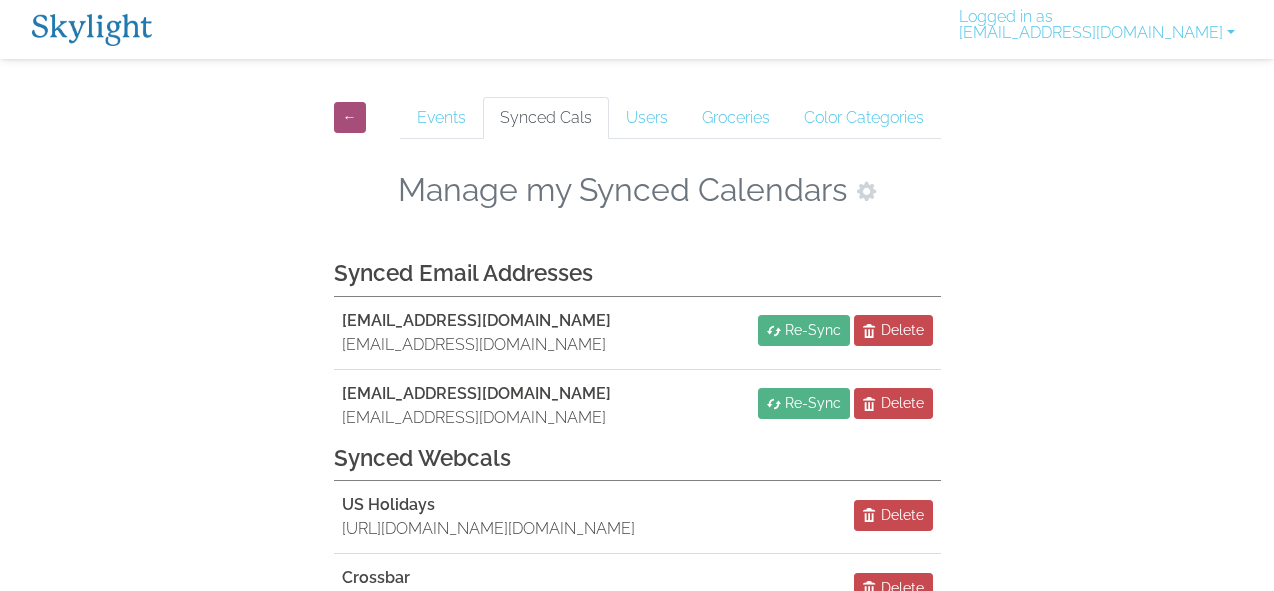 scroll, scrollTop: 0, scrollLeft: 0, axis: both 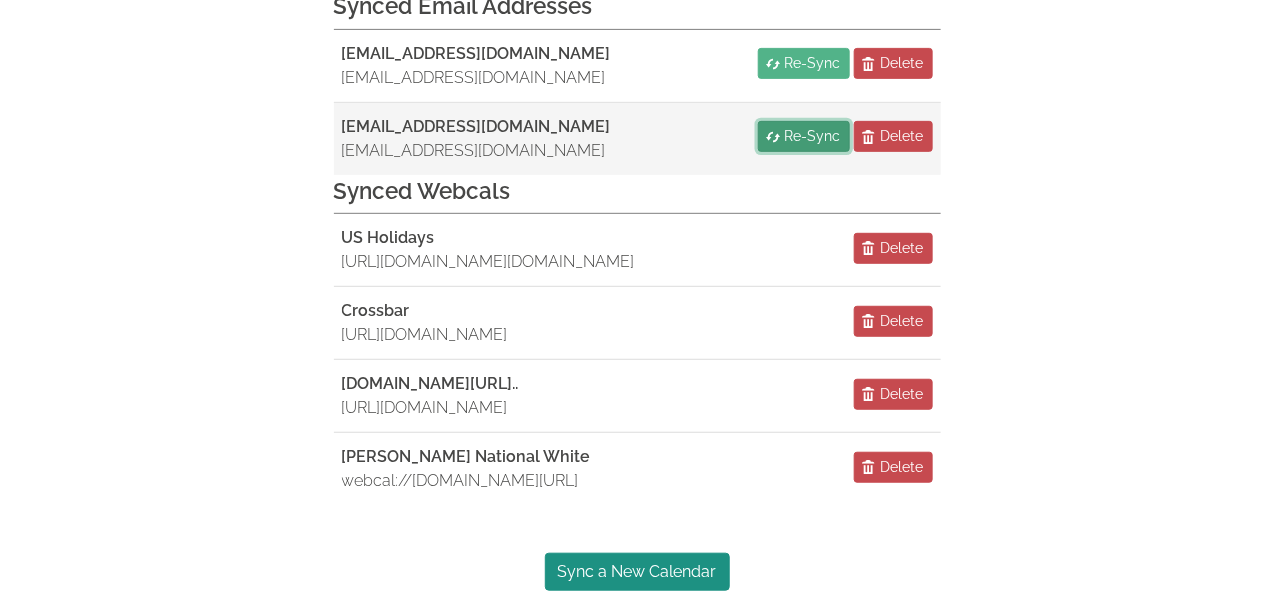 click at bounding box center (774, 137) 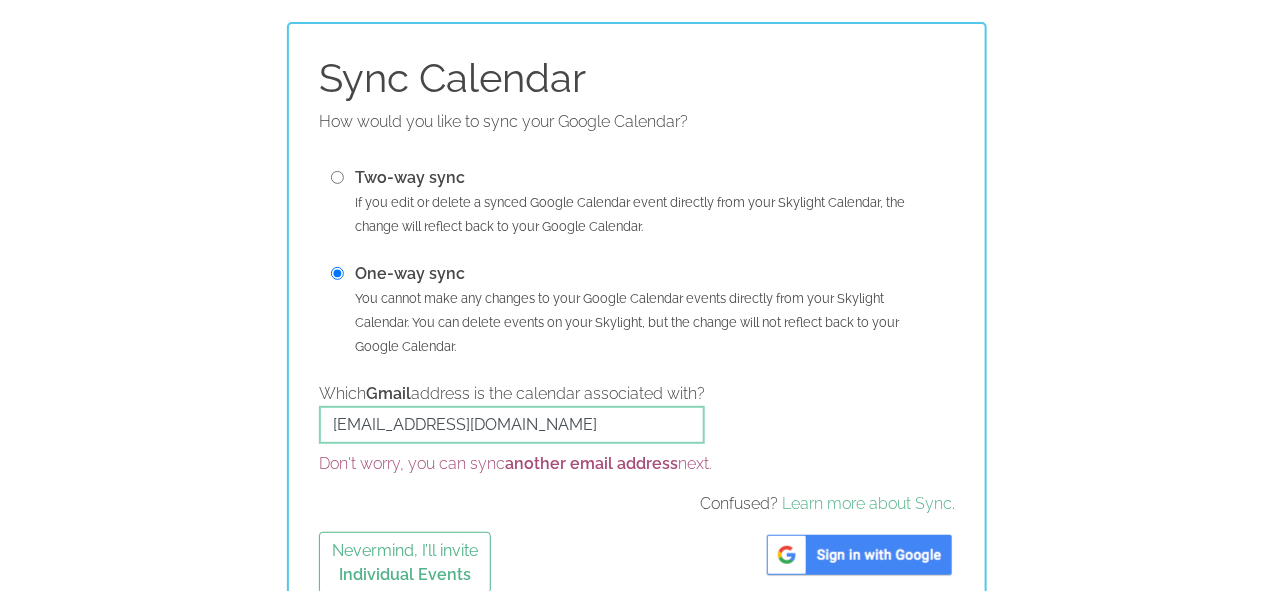 scroll, scrollTop: 138, scrollLeft: 0, axis: vertical 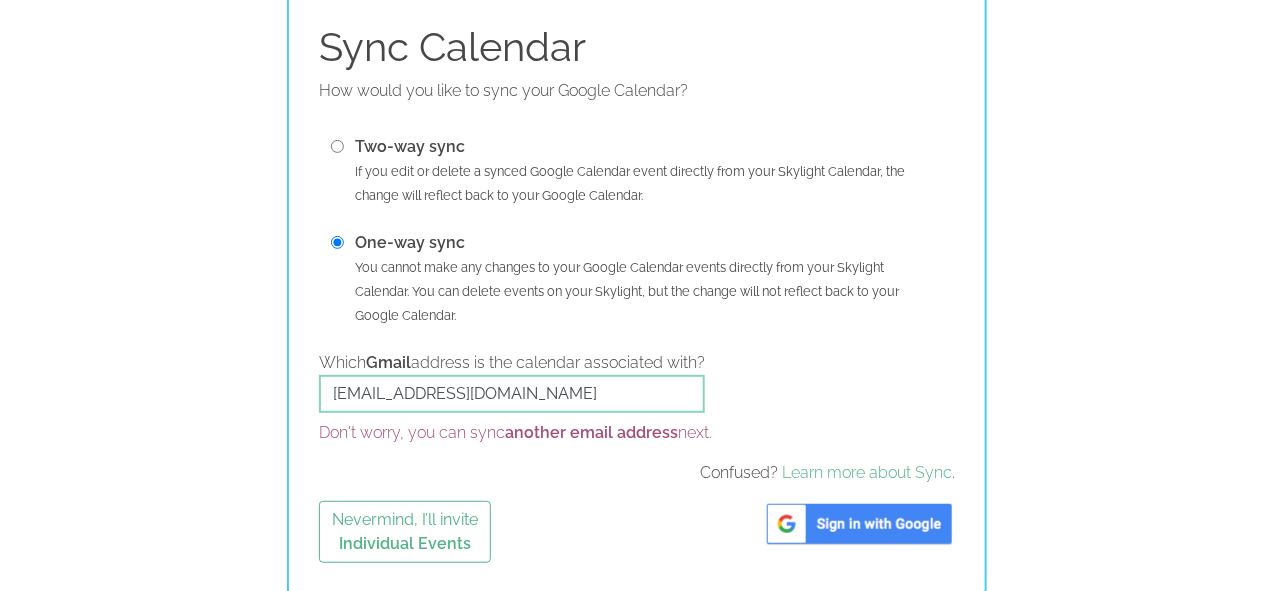 click at bounding box center (337, 146) 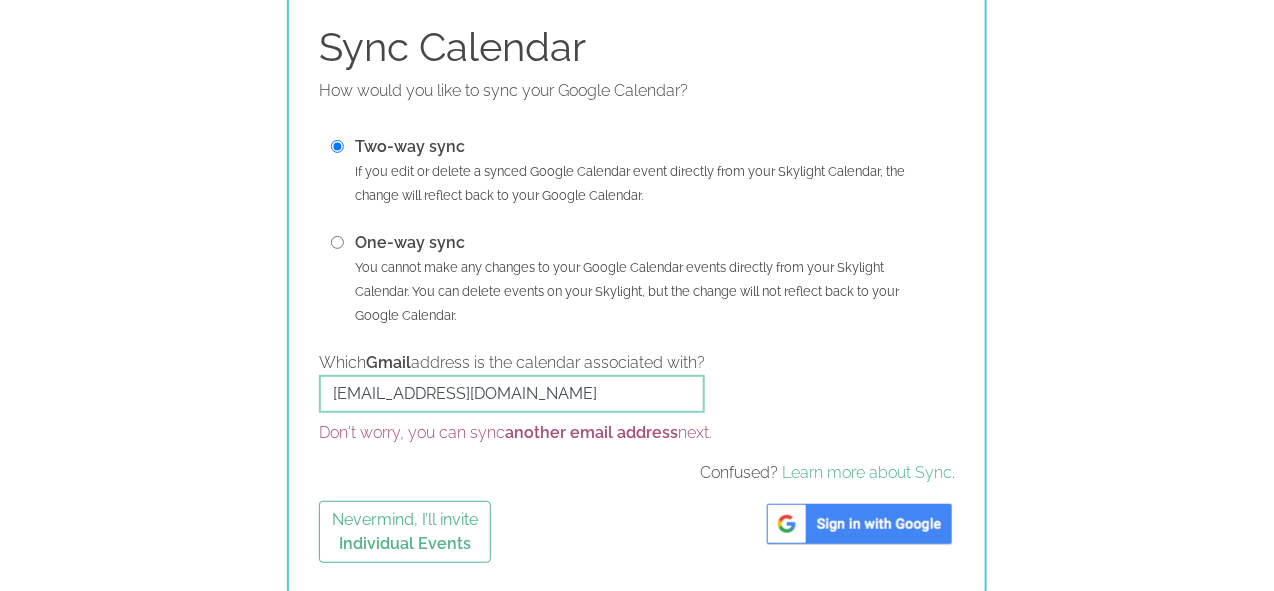click at bounding box center (859, 524) 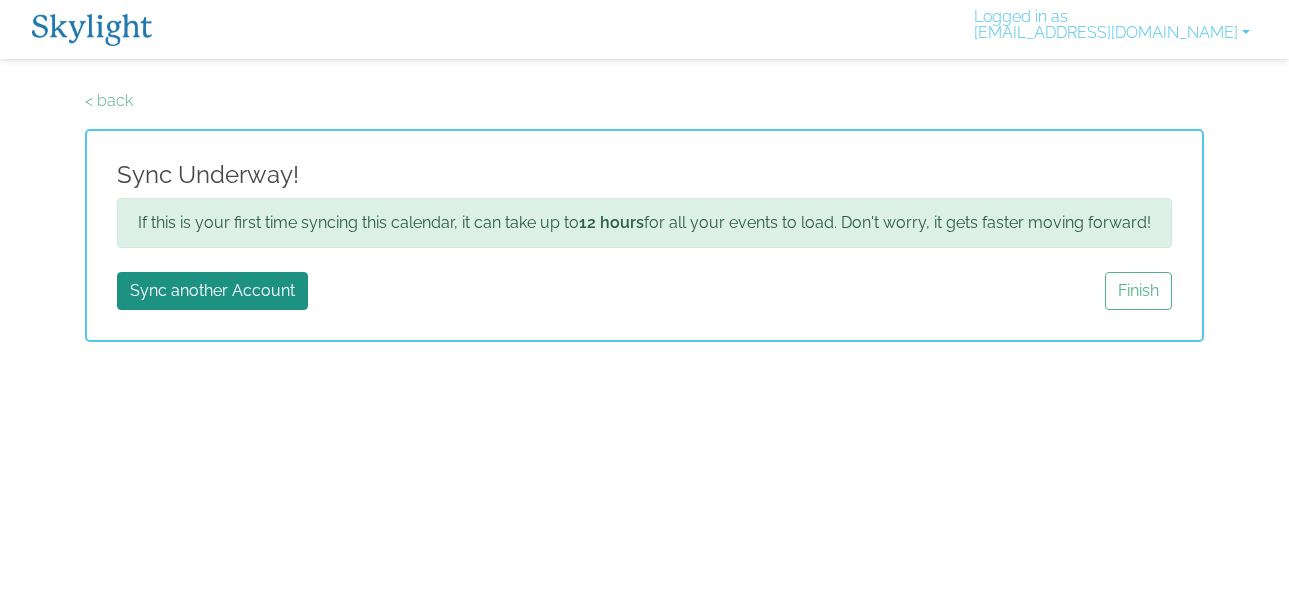 scroll, scrollTop: 0, scrollLeft: 0, axis: both 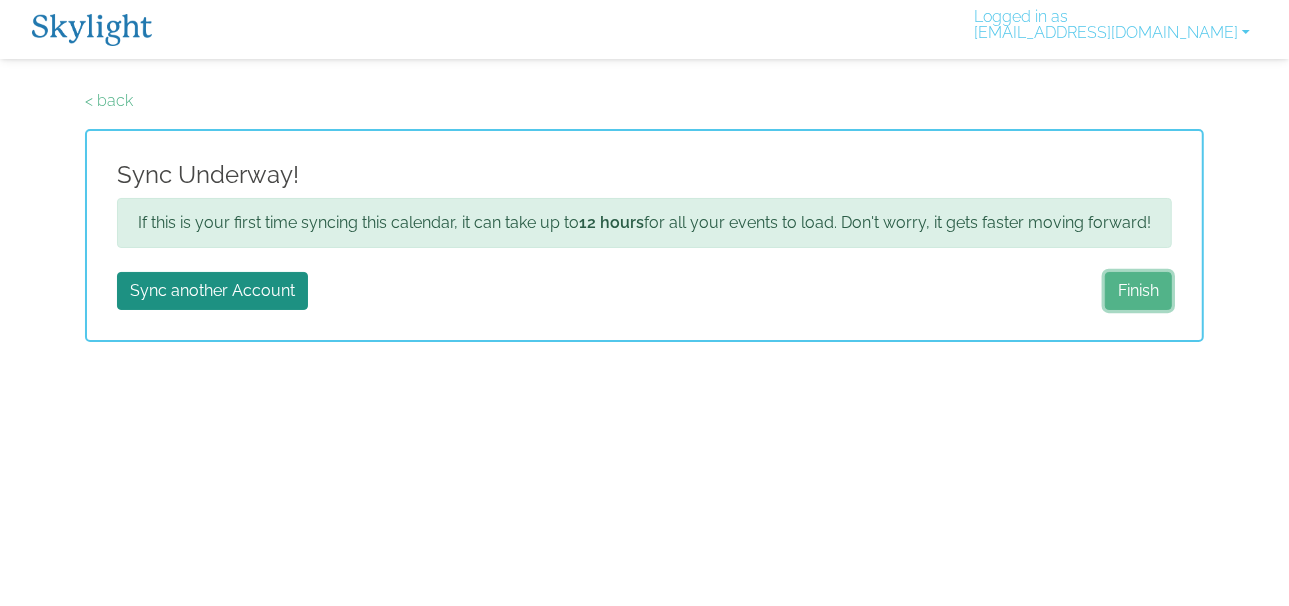 click on "Finish" at bounding box center [1138, 291] 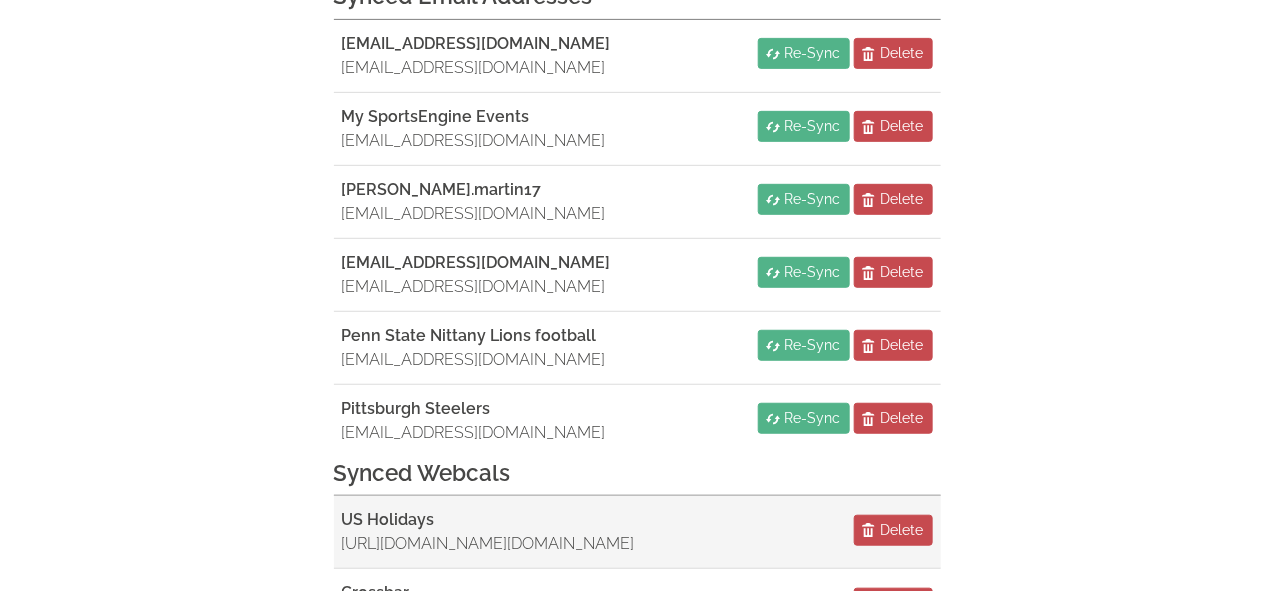 scroll, scrollTop: 263, scrollLeft: 0, axis: vertical 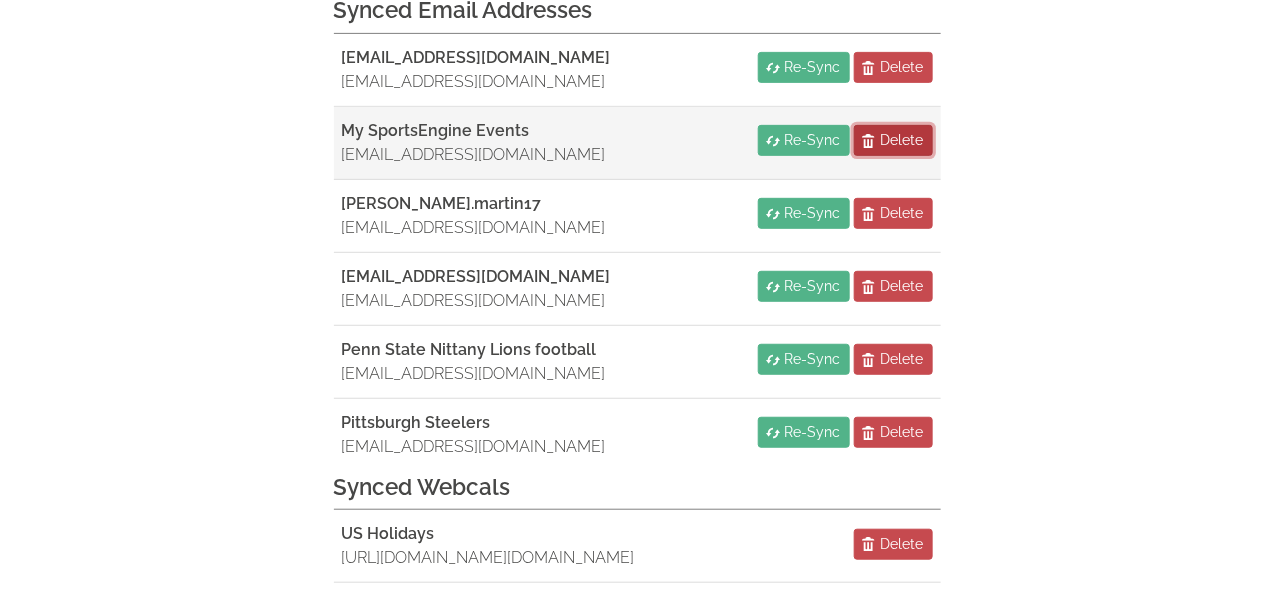 click on "Delete" at bounding box center (902, 140) 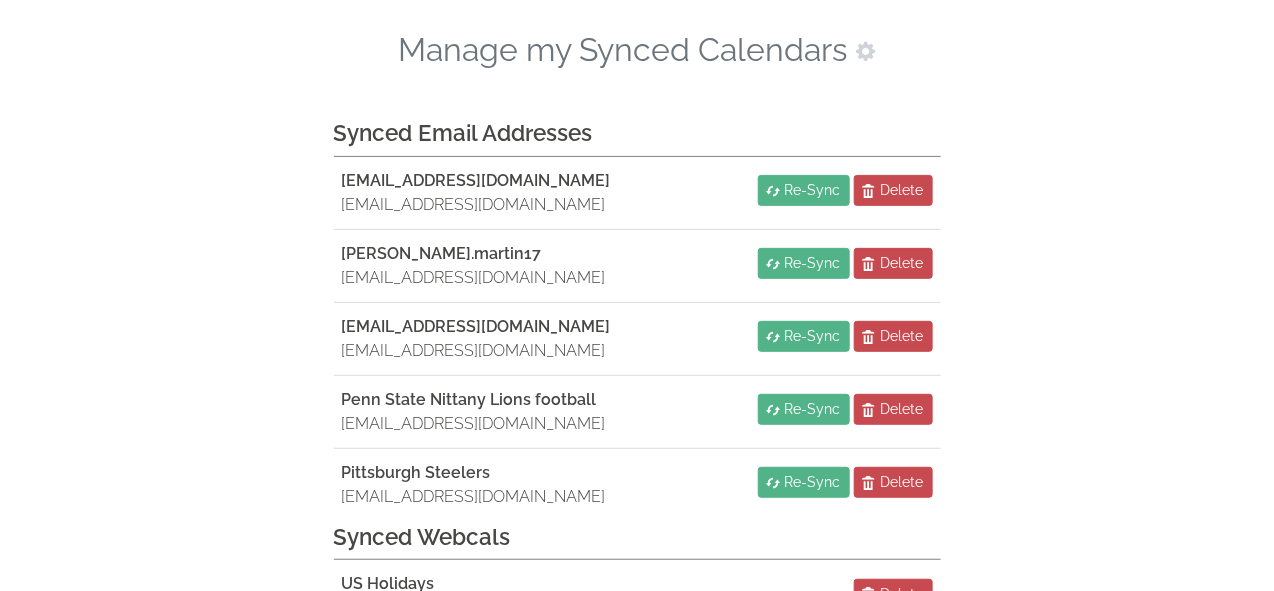 scroll, scrollTop: 0, scrollLeft: 0, axis: both 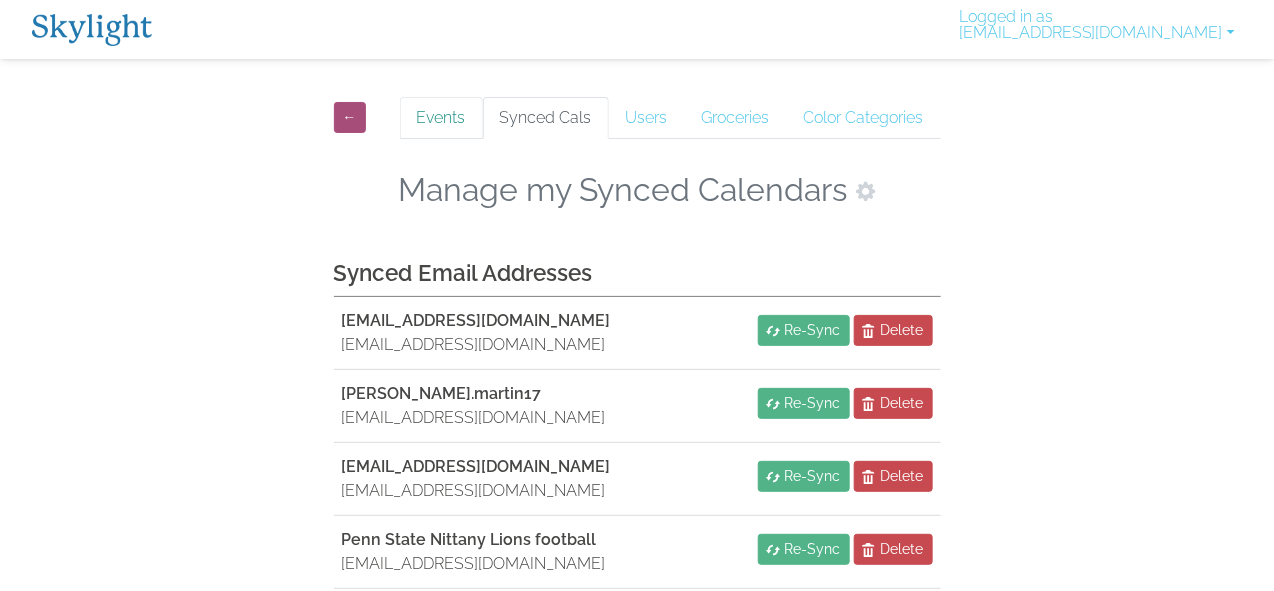 click on "Events" at bounding box center [441, 118] 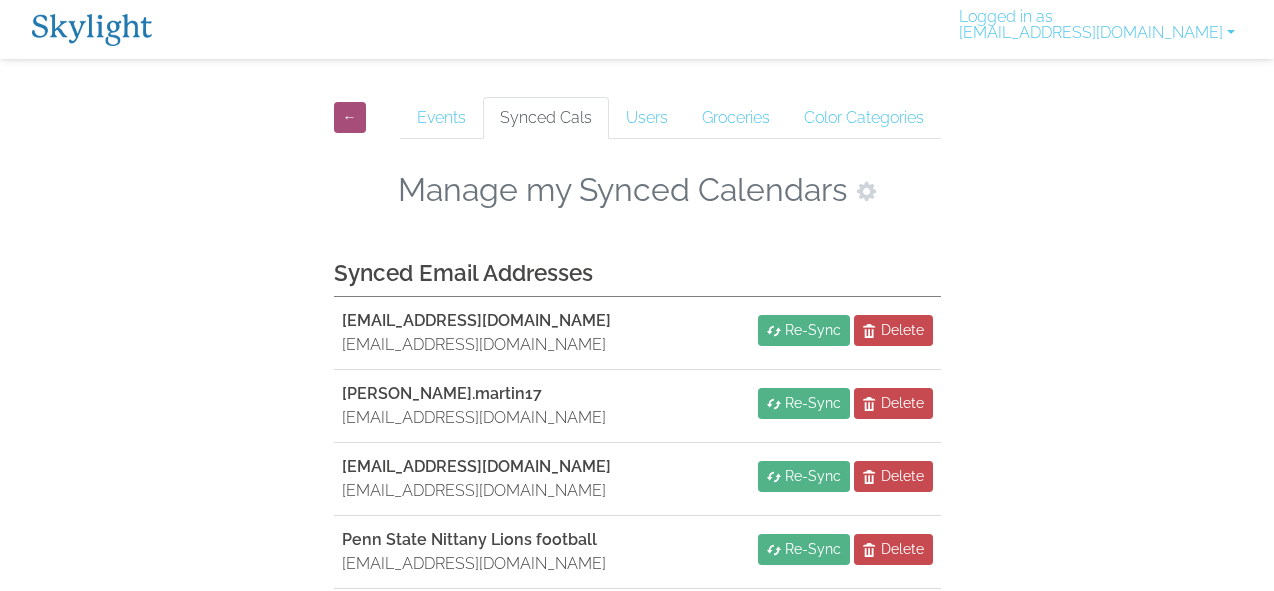scroll, scrollTop: 0, scrollLeft: 0, axis: both 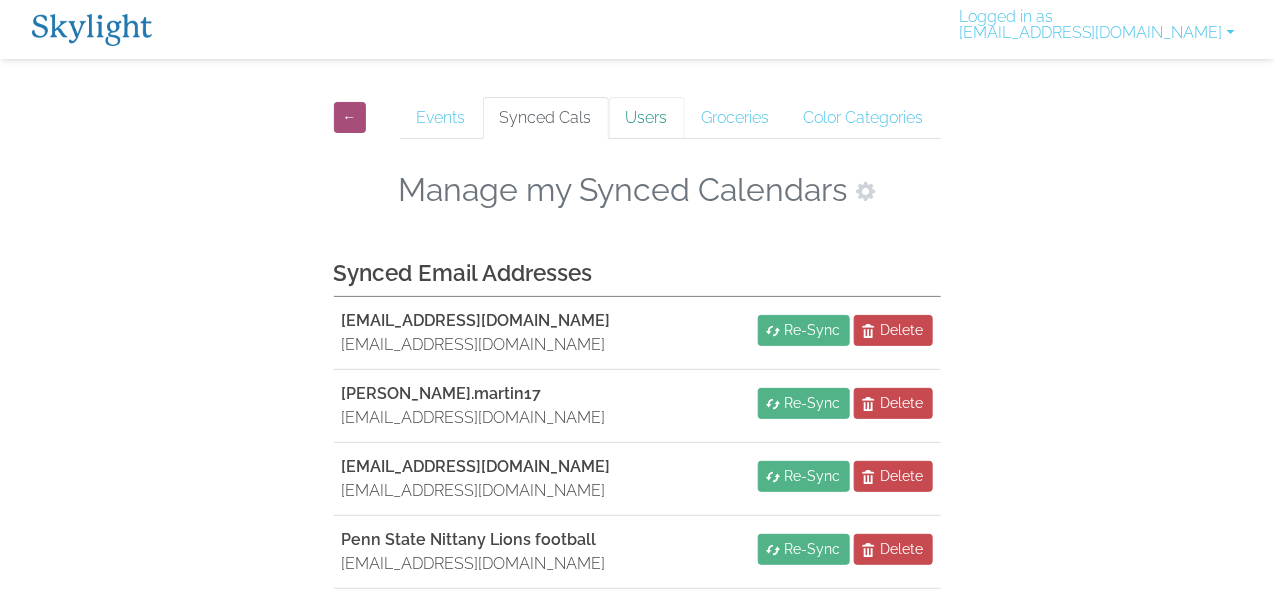 click on "Users" at bounding box center (647, 118) 